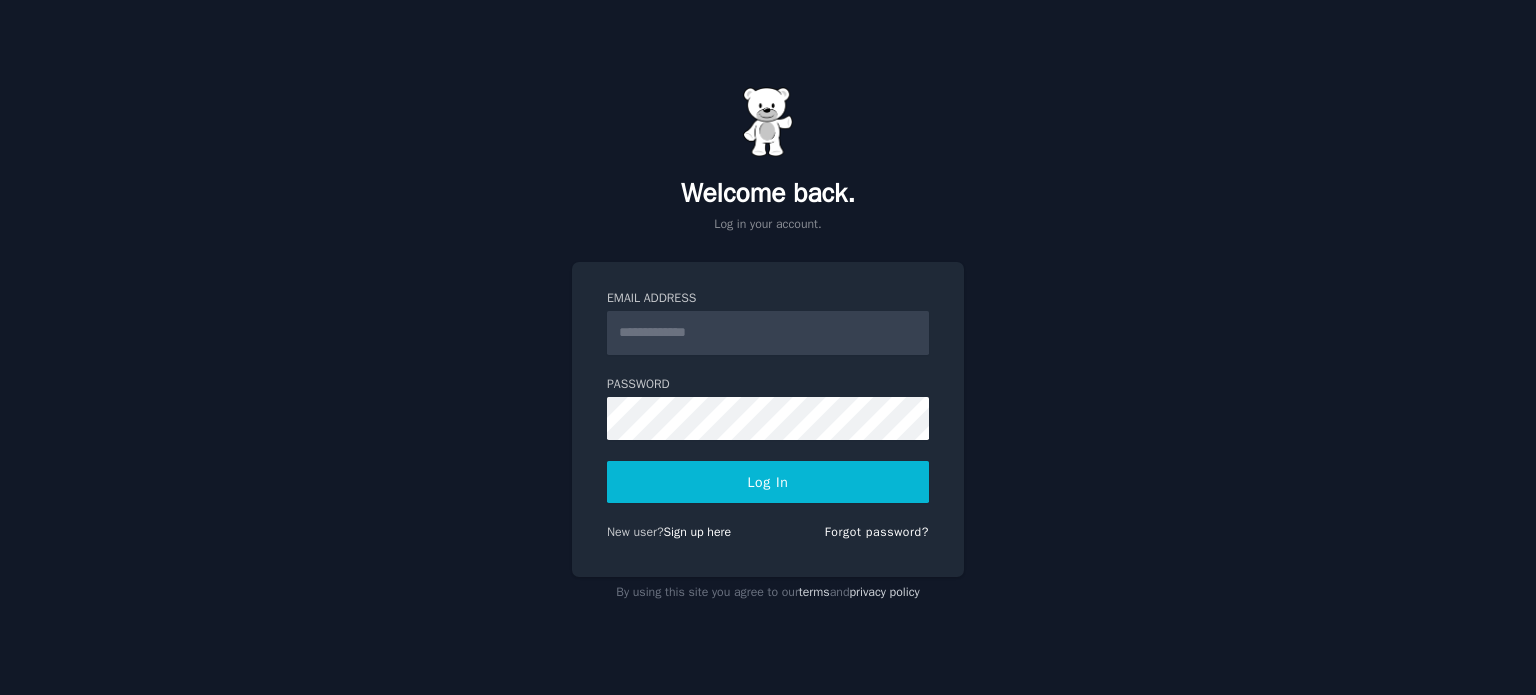 scroll, scrollTop: 0, scrollLeft: 0, axis: both 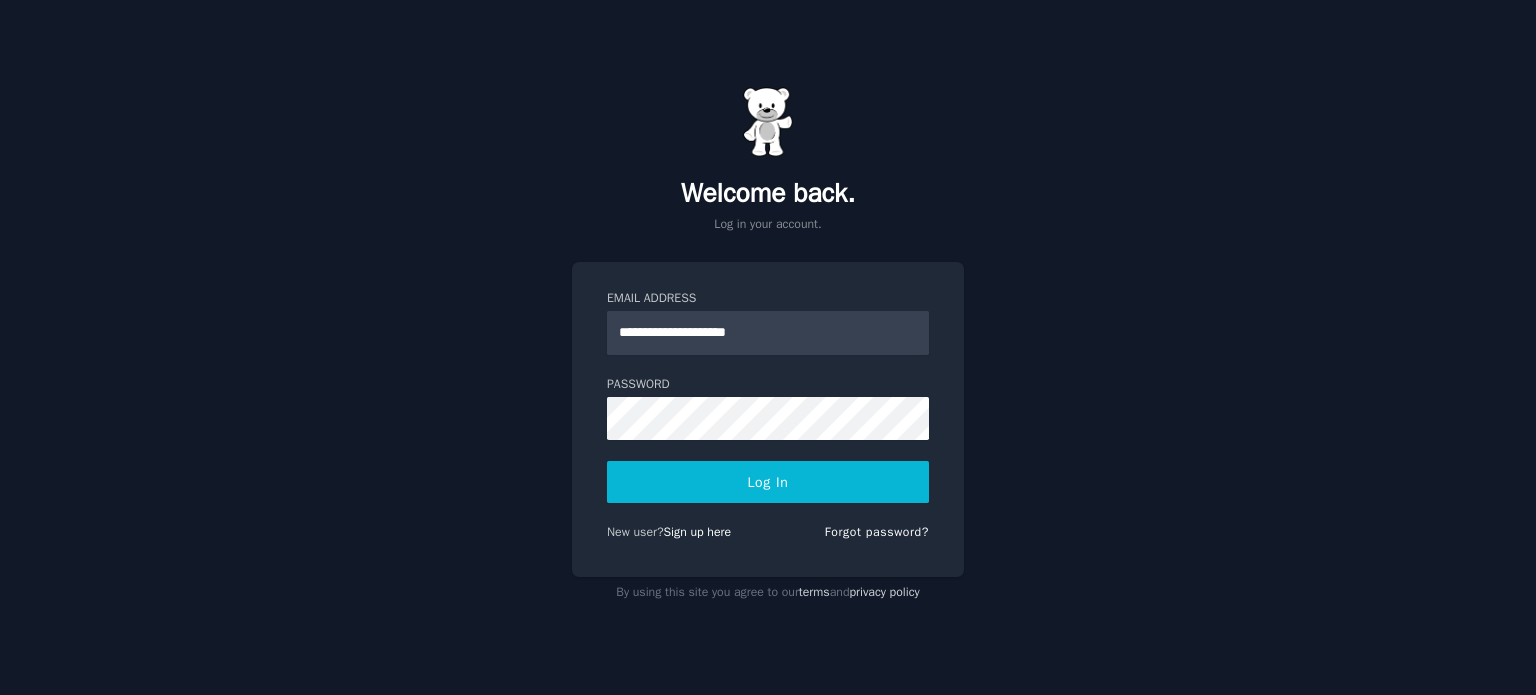 click on "Log In" at bounding box center [768, 482] 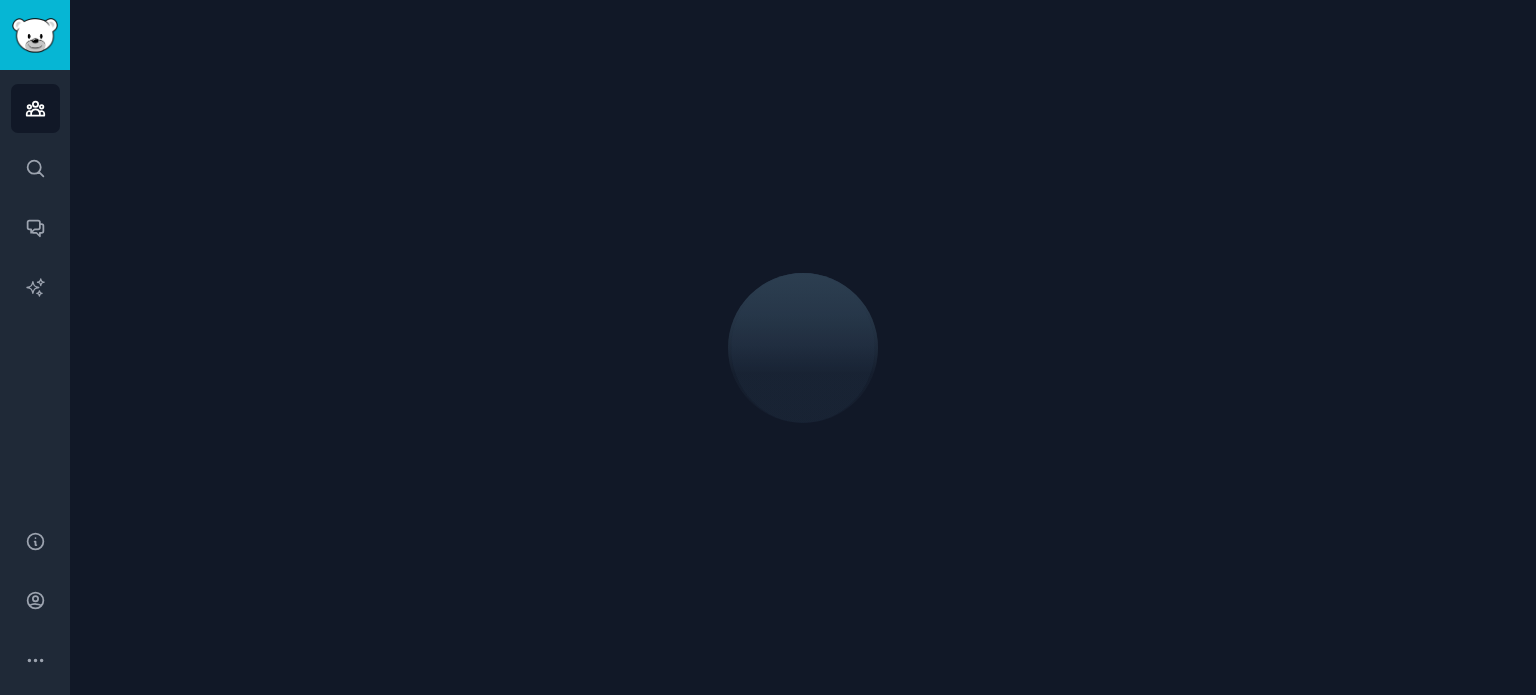scroll, scrollTop: 0, scrollLeft: 0, axis: both 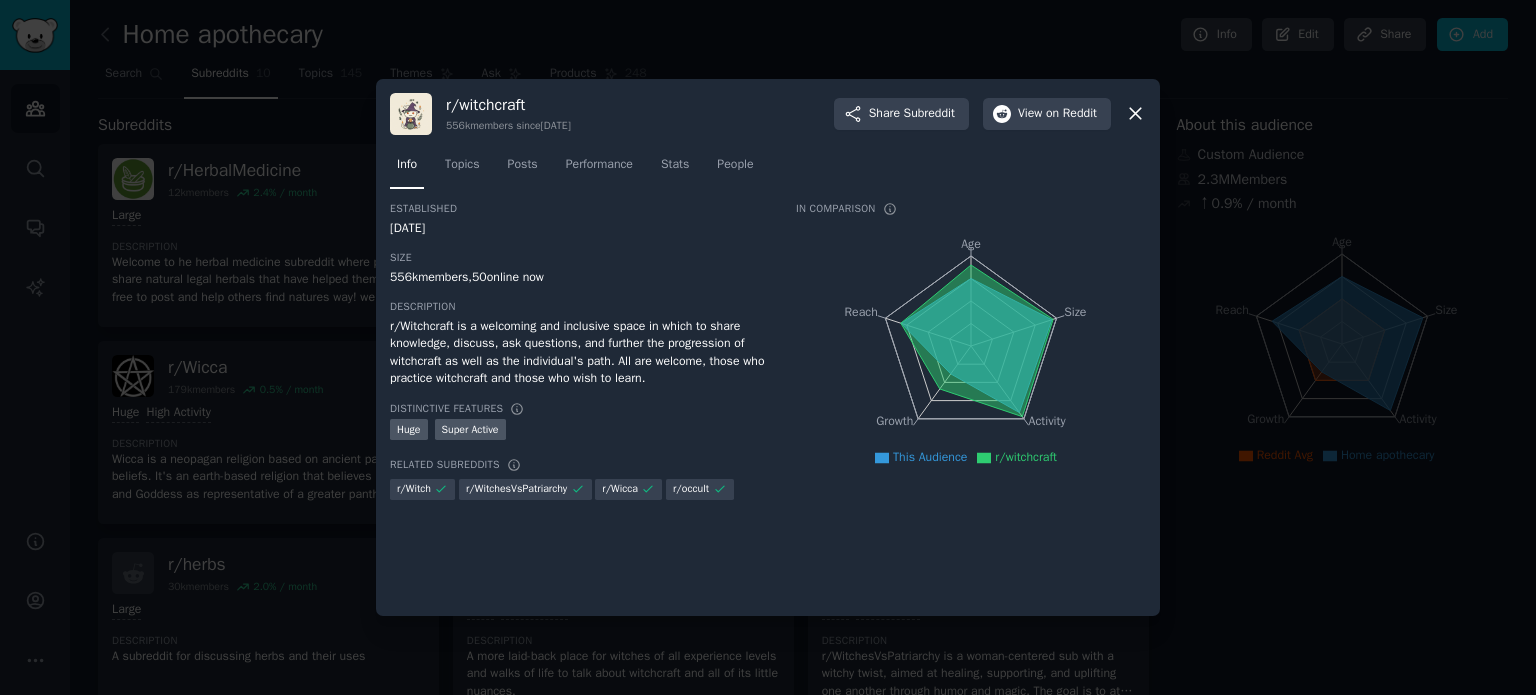 click 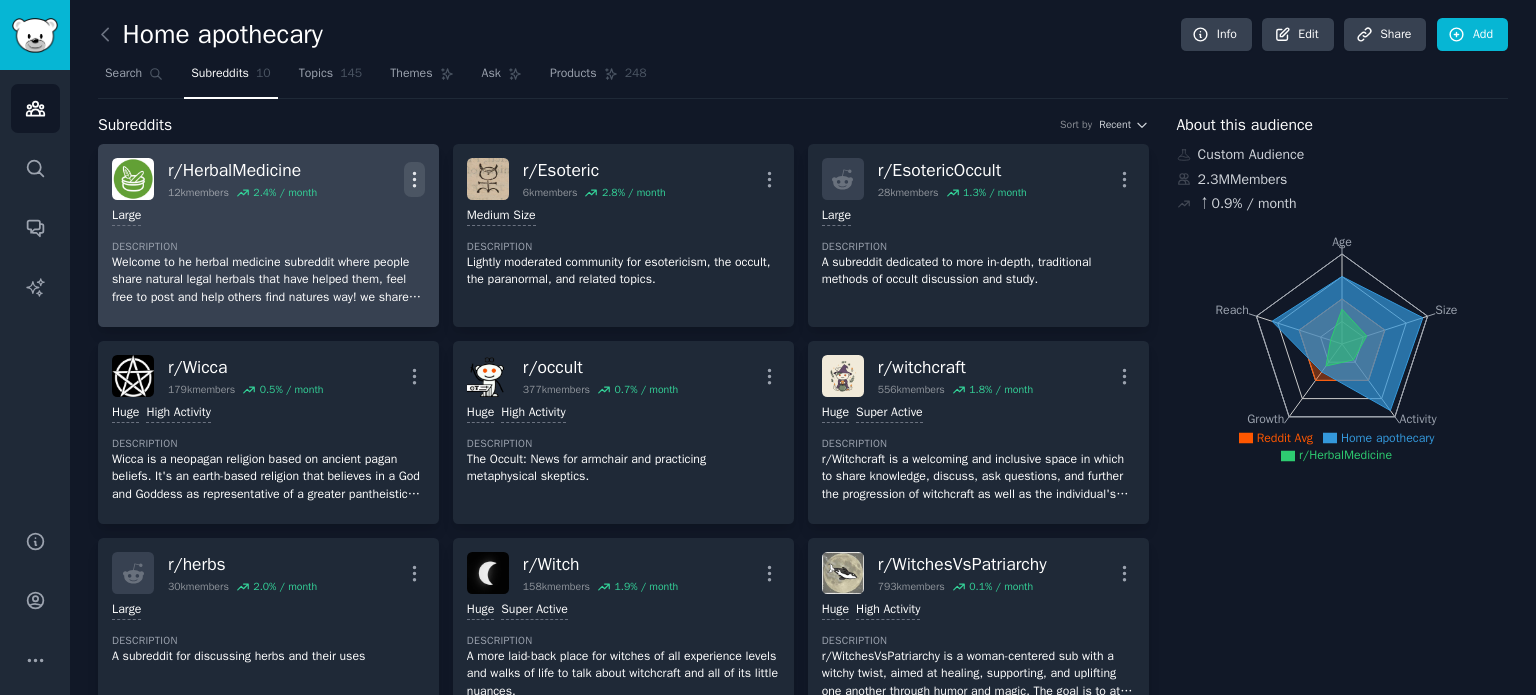 click 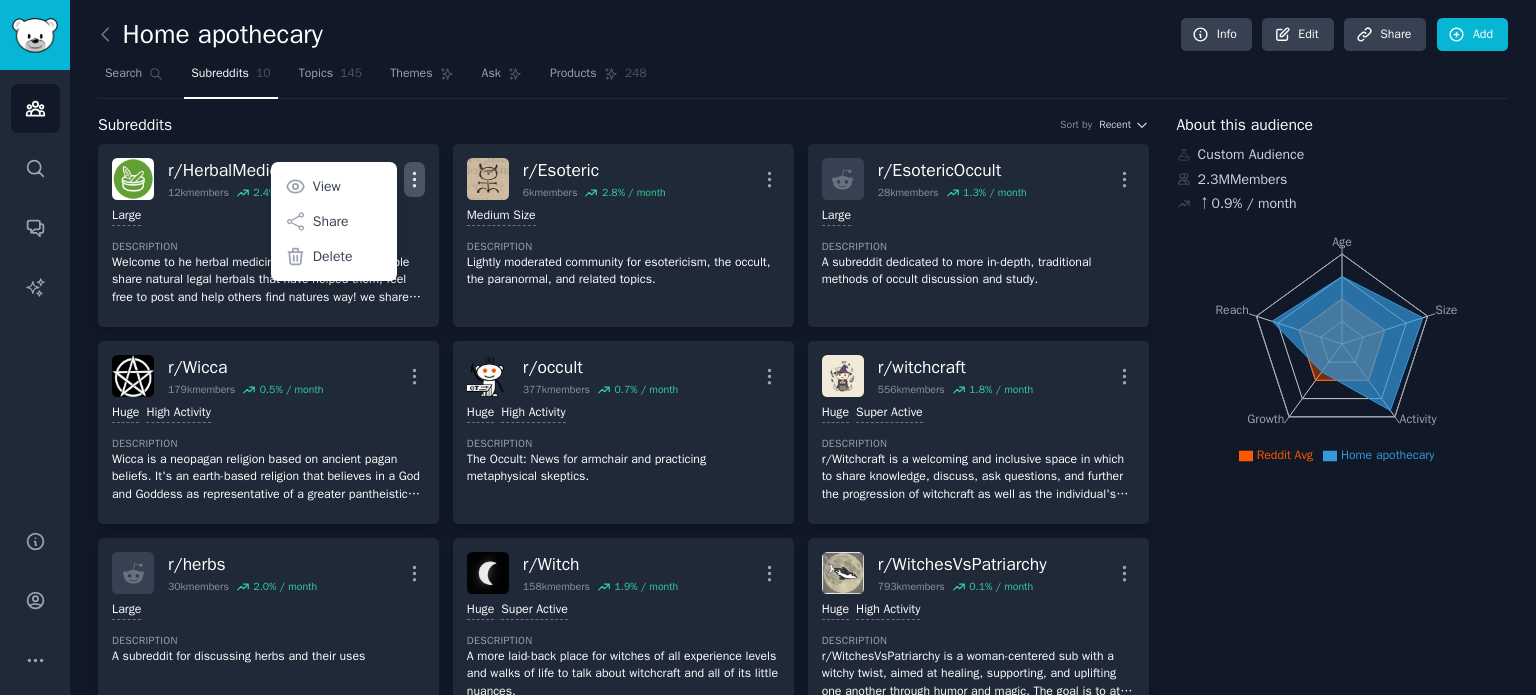 click on "Search Subreddits 10 Topics 145 Themes Ask Products 248" at bounding box center (803, 78) 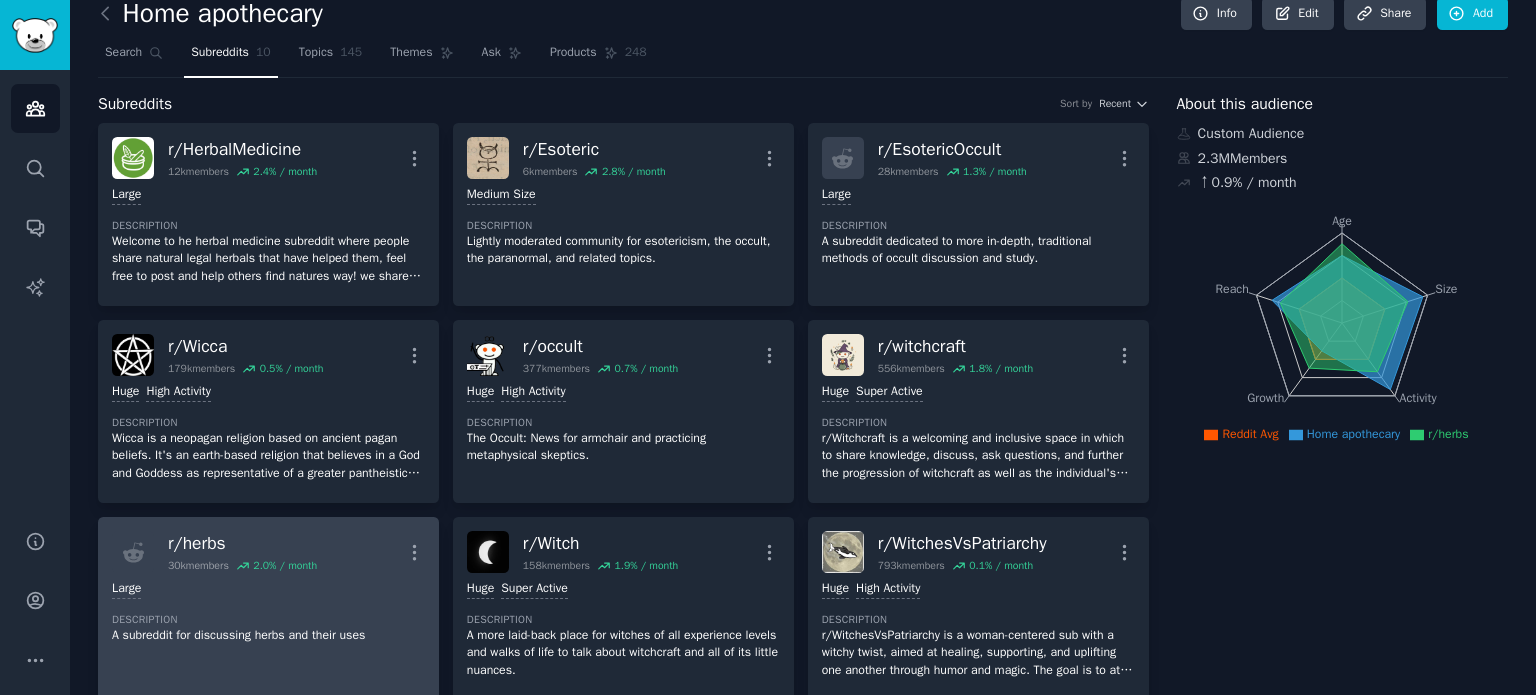 scroll, scrollTop: 0, scrollLeft: 0, axis: both 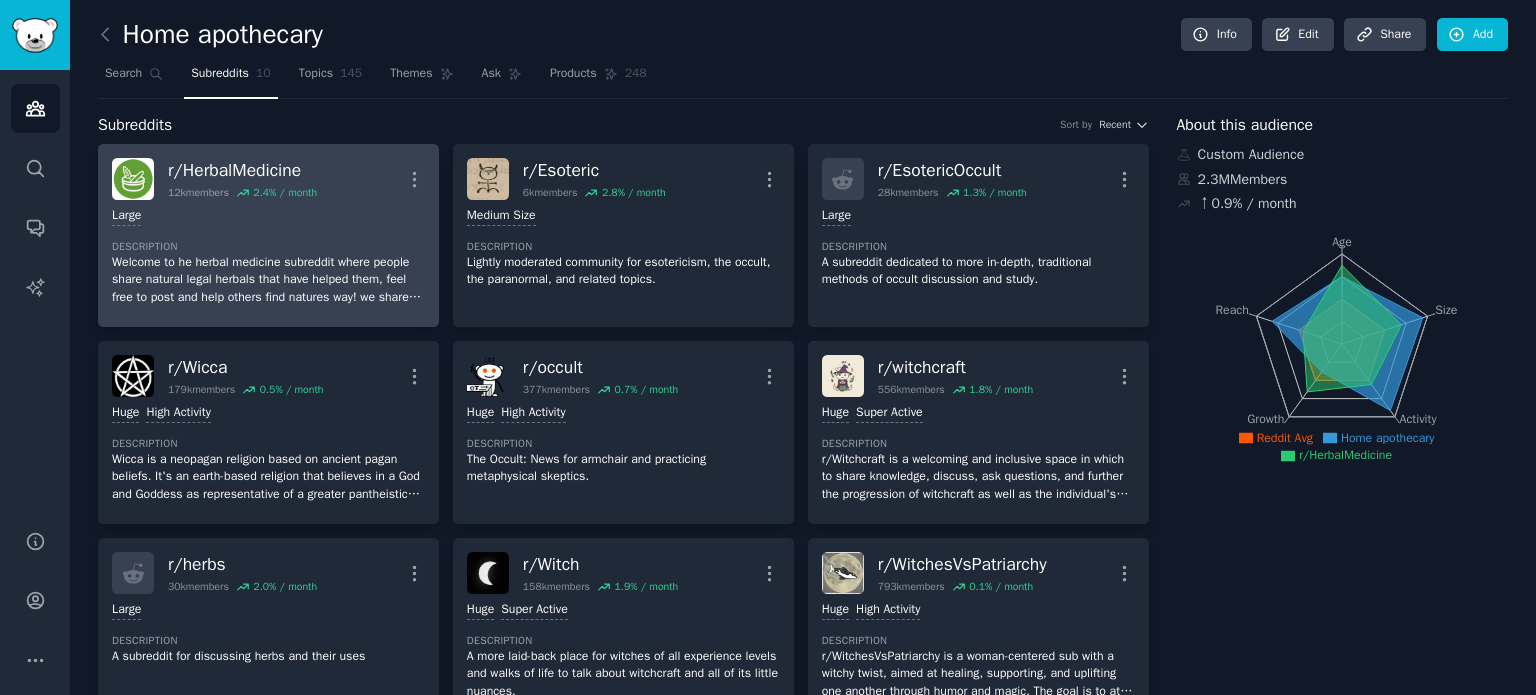 click on "r/ HerbalMedicine" at bounding box center [242, 170] 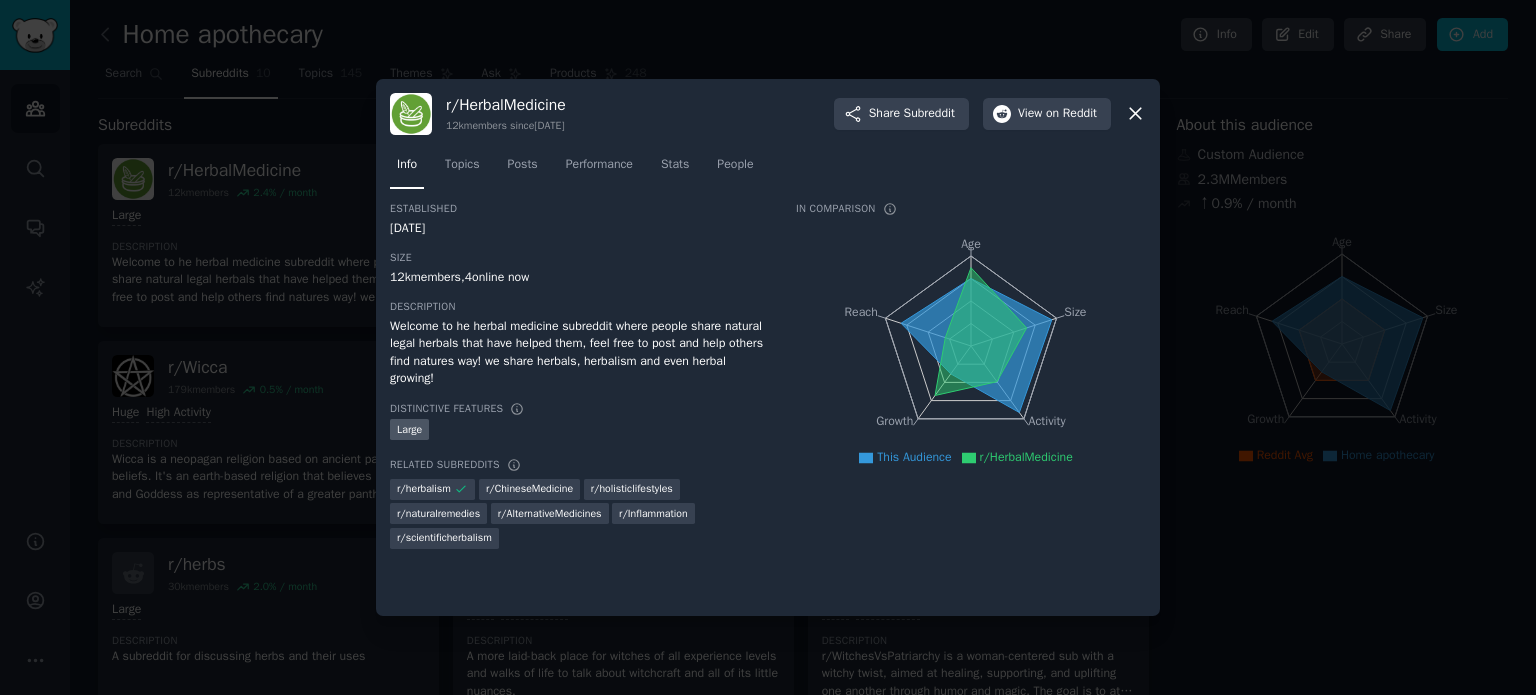 click on "r/HerbalMedicine 12k  members since  [DATE] Share  Subreddit View  on Reddit Info Topics Posts Performance Stats People Established [DATE] Size 12k  members,  4  online now Description Welcome to he herbal medicine subreddit where people share natural legal herbals that have helped them, feel free to post and help others find natures way! we share herbals, herbalism and even herbal growing! Distinctive Features Large Related Subreddits r/ herbalism r/ ChineseMedicine r/ holisticlifestyles r/ naturalremedies r/ AlternativeMedicines r/ Inflammation r/ scientificherbalism In Comparison Age Size Activity Growth Reach This Audience r/HerbalMedicine" at bounding box center (768, 348) 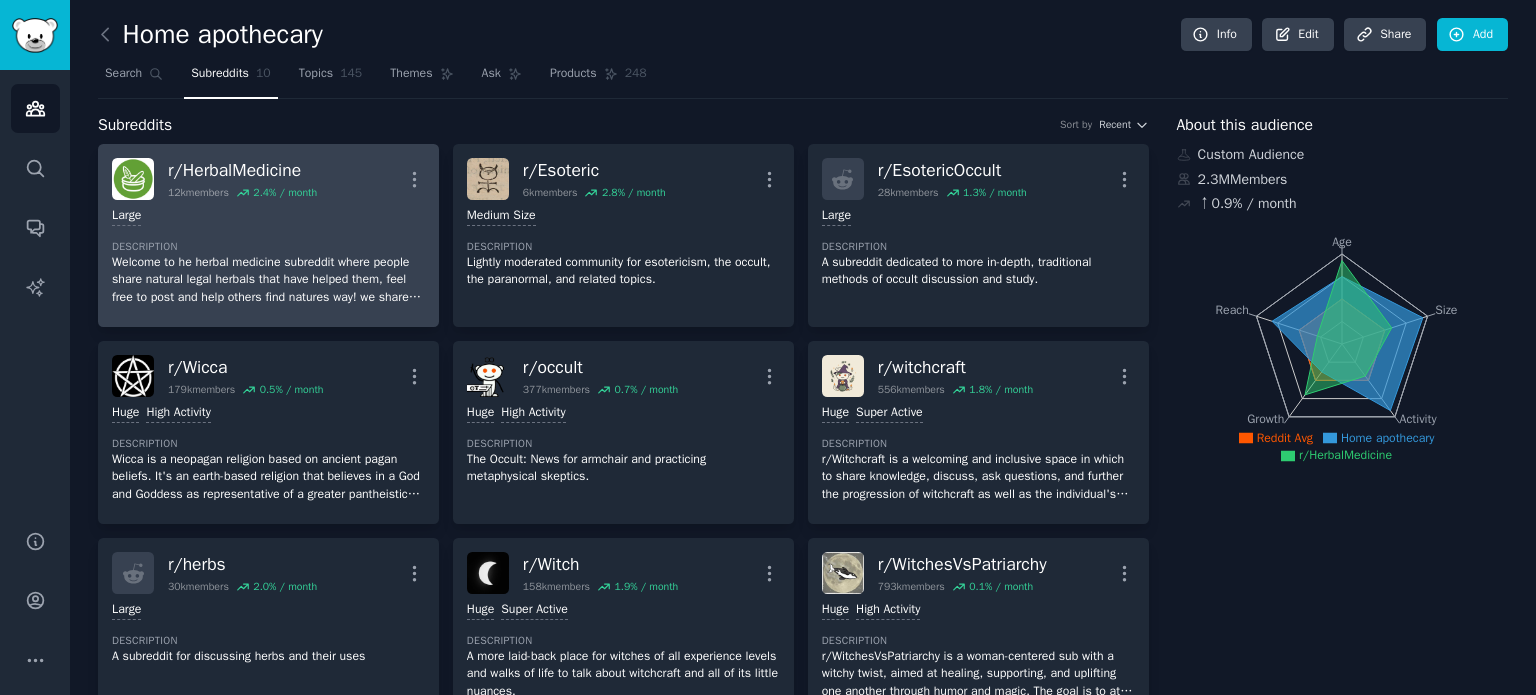 click on "Description" at bounding box center [268, 247] 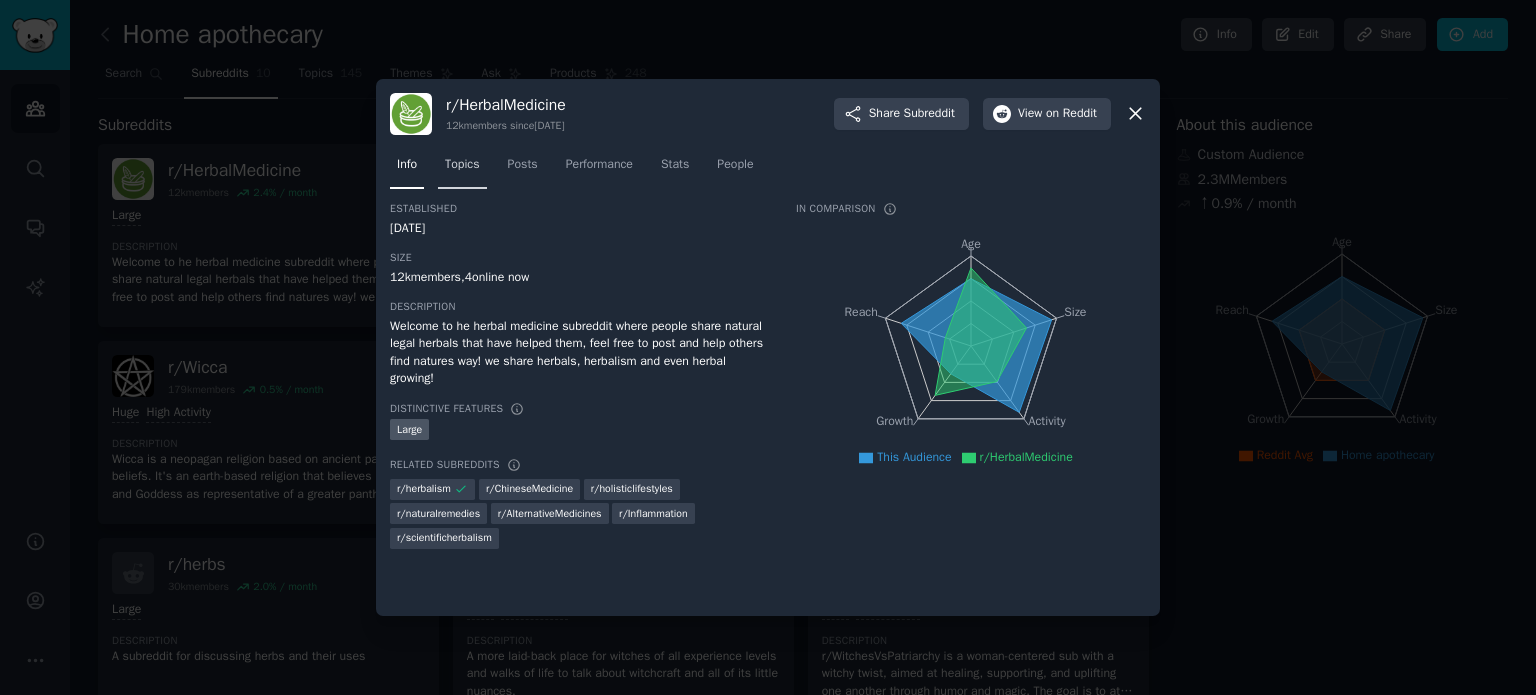 click on "Topics" at bounding box center [462, 169] 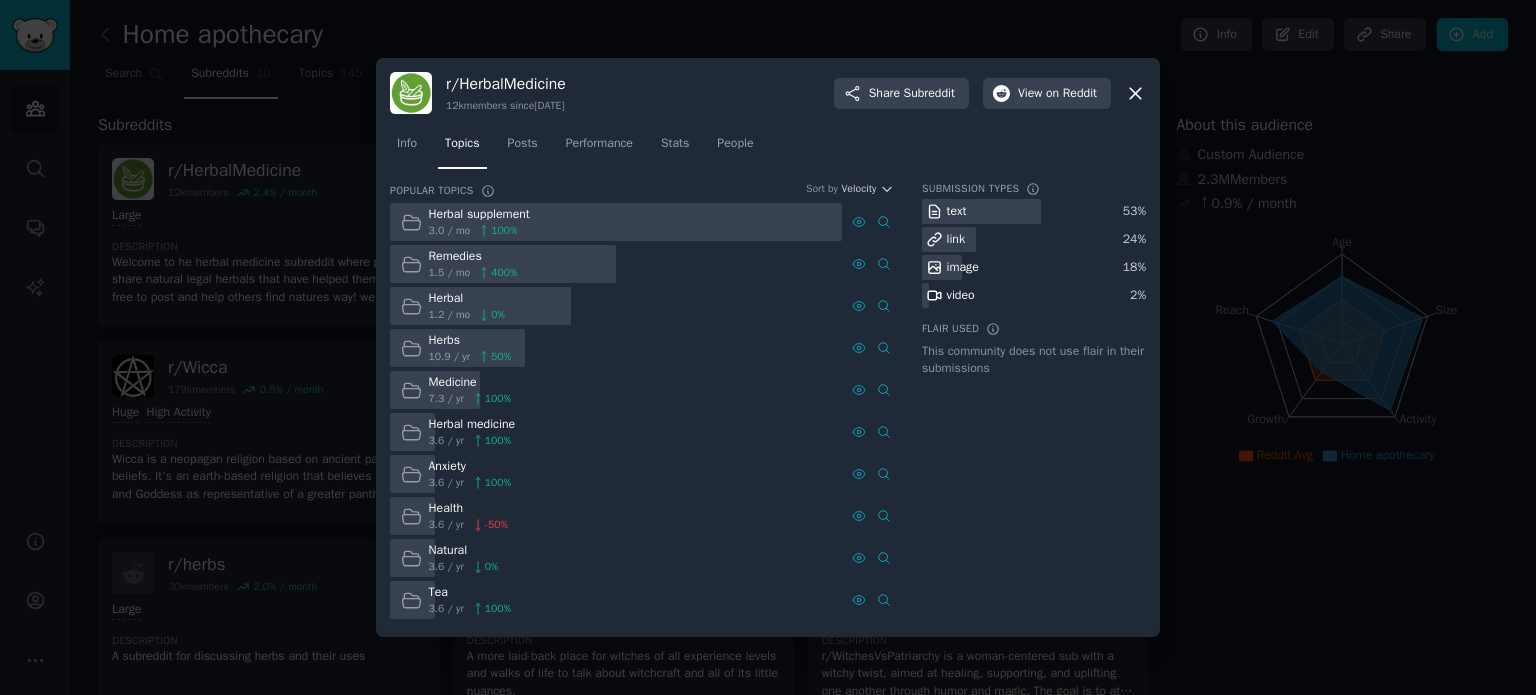 click at bounding box center (503, 264) 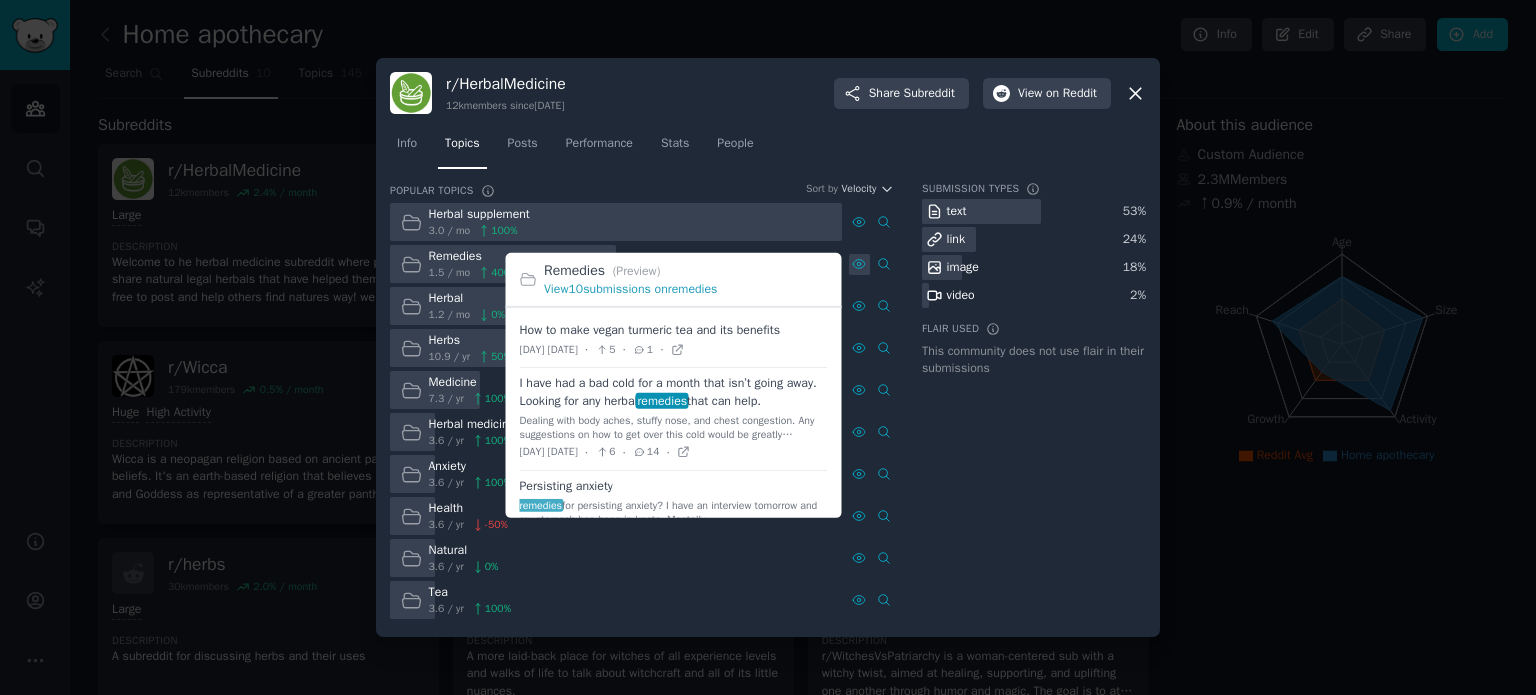 click 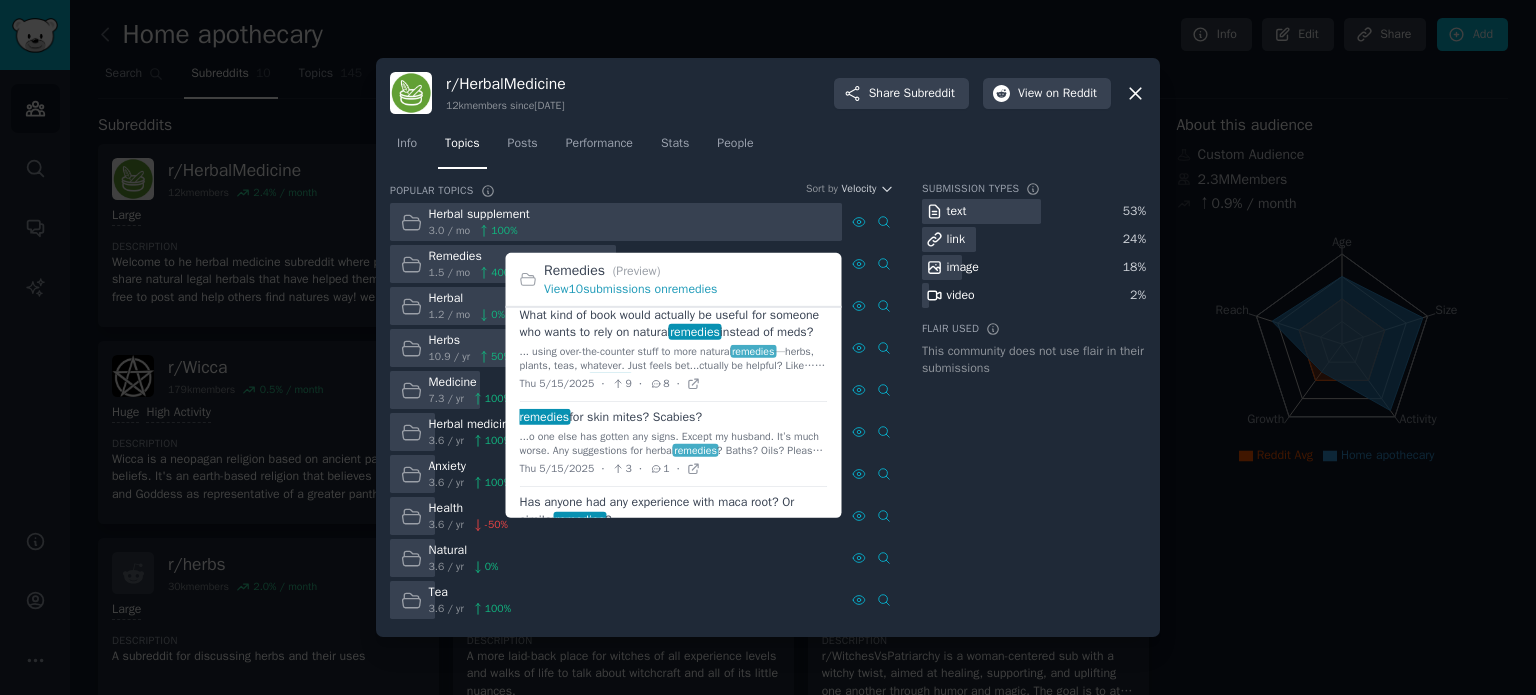 scroll, scrollTop: 629, scrollLeft: 0, axis: vertical 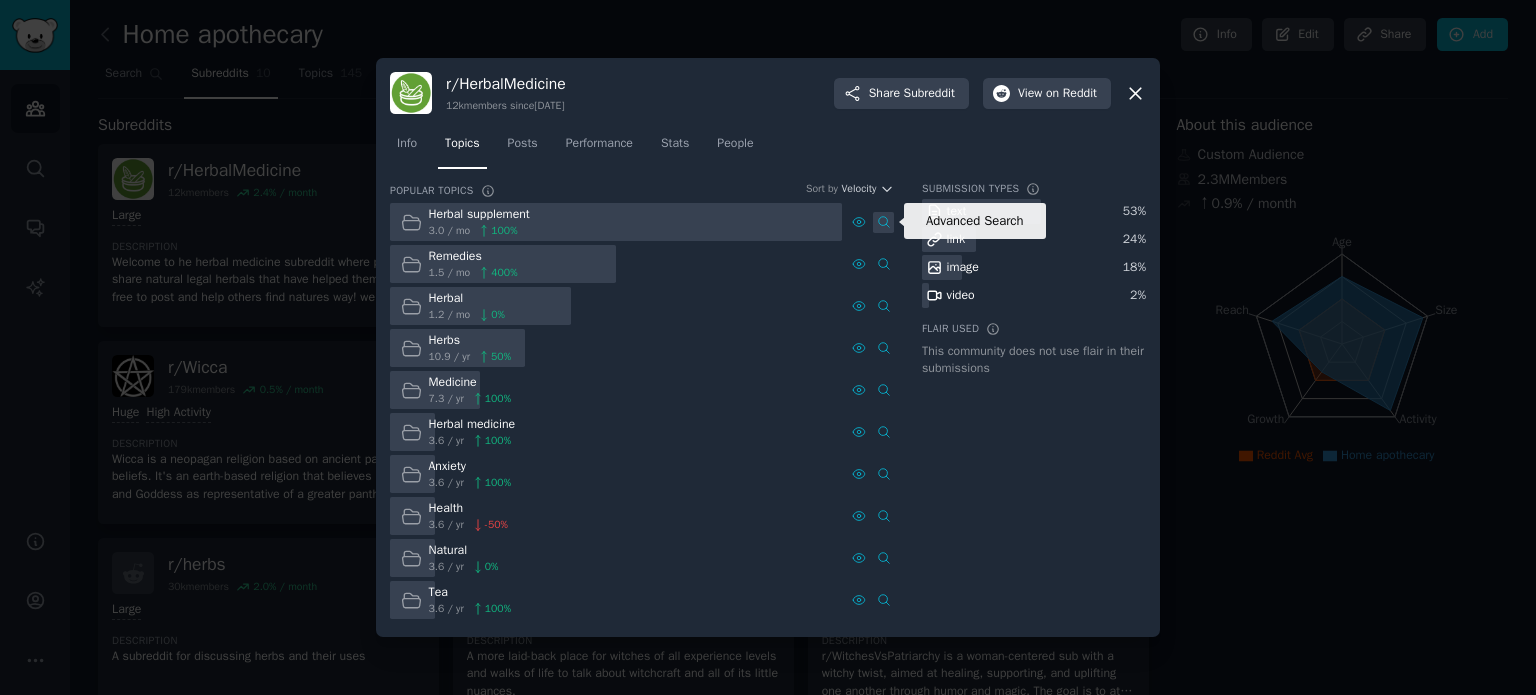 click 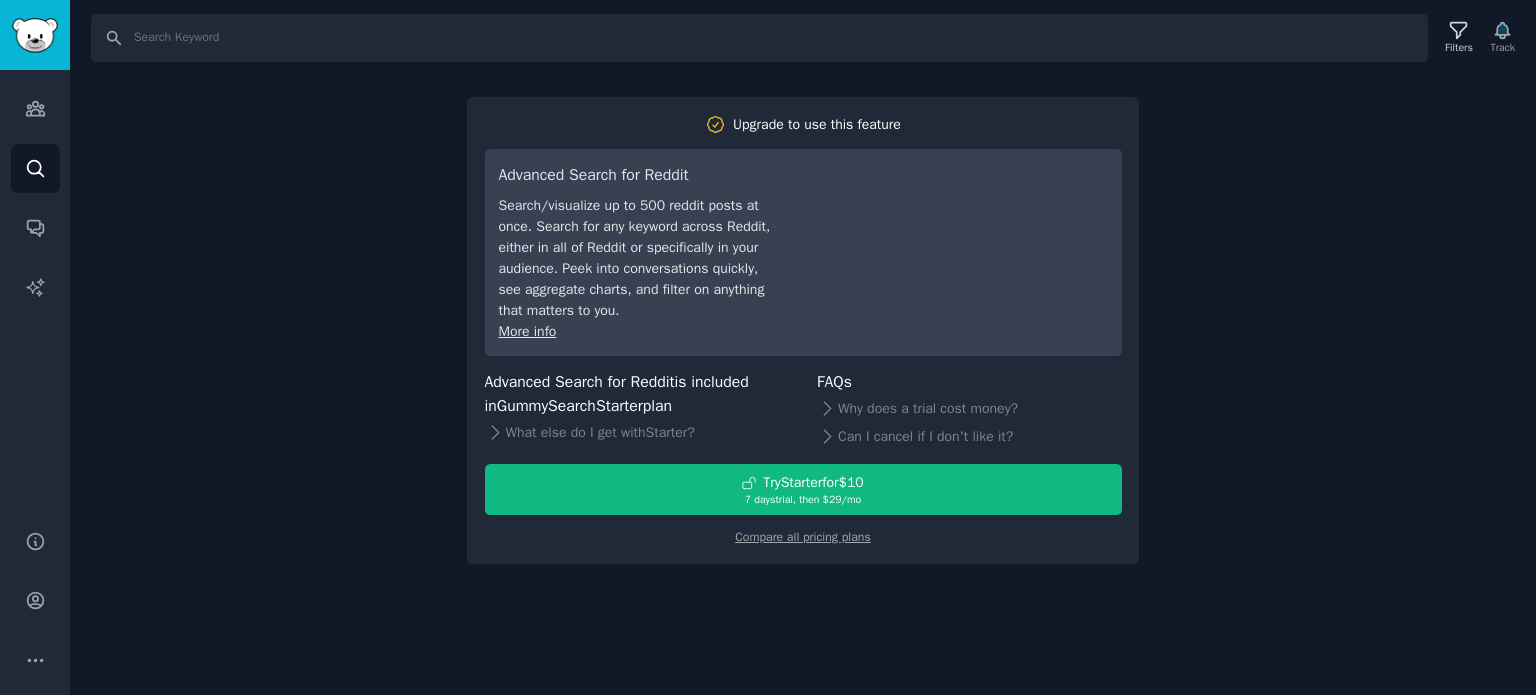 click on "Search Filters Track Upgrade to use this feature Advanced Search for Reddit Search/visualize up to 500 reddit posts at once. Search for any keyword across Reddit, either in all of Reddit or specifically in your audience. Peek into conversations quickly, see aggregate charts, and filter on anything that matters to you. More info Advanced Search for Reddit  is included in  GummySearch  Starter  plan What else do I get with  Starter ? FAQs Why does a trial cost money? Can I cancel if I don't like it? Try  Starter  for  $10 7 days  trial, then $ 29 /mo Compare all pricing plans" at bounding box center [803, 347] 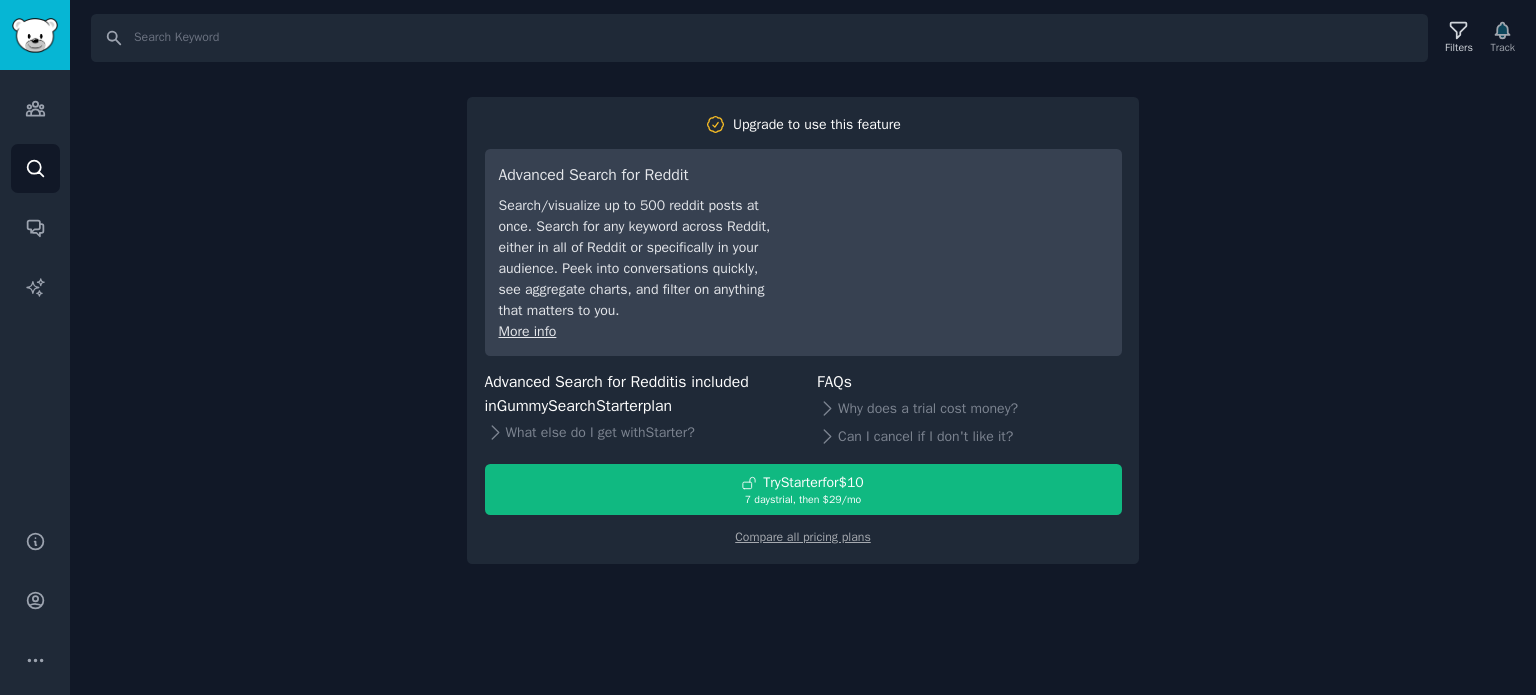 click on "Search Filters Track Upgrade to use this feature Advanced Search for Reddit Search/visualize up to 500 reddit posts at once. Search for any keyword across Reddit, either in all of Reddit or specifically in your audience. Peek into conversations quickly, see aggregate charts, and filter on anything that matters to you. More info Advanced Search for Reddit  is included in  GummySearch  Starter  plan What else do I get with  Starter ? FAQs Why does a trial cost money? Can I cancel if I don't like it? Try  Starter  for  $10 7 days  trial, then $ 29 /mo Compare all pricing plans" at bounding box center [803, 347] 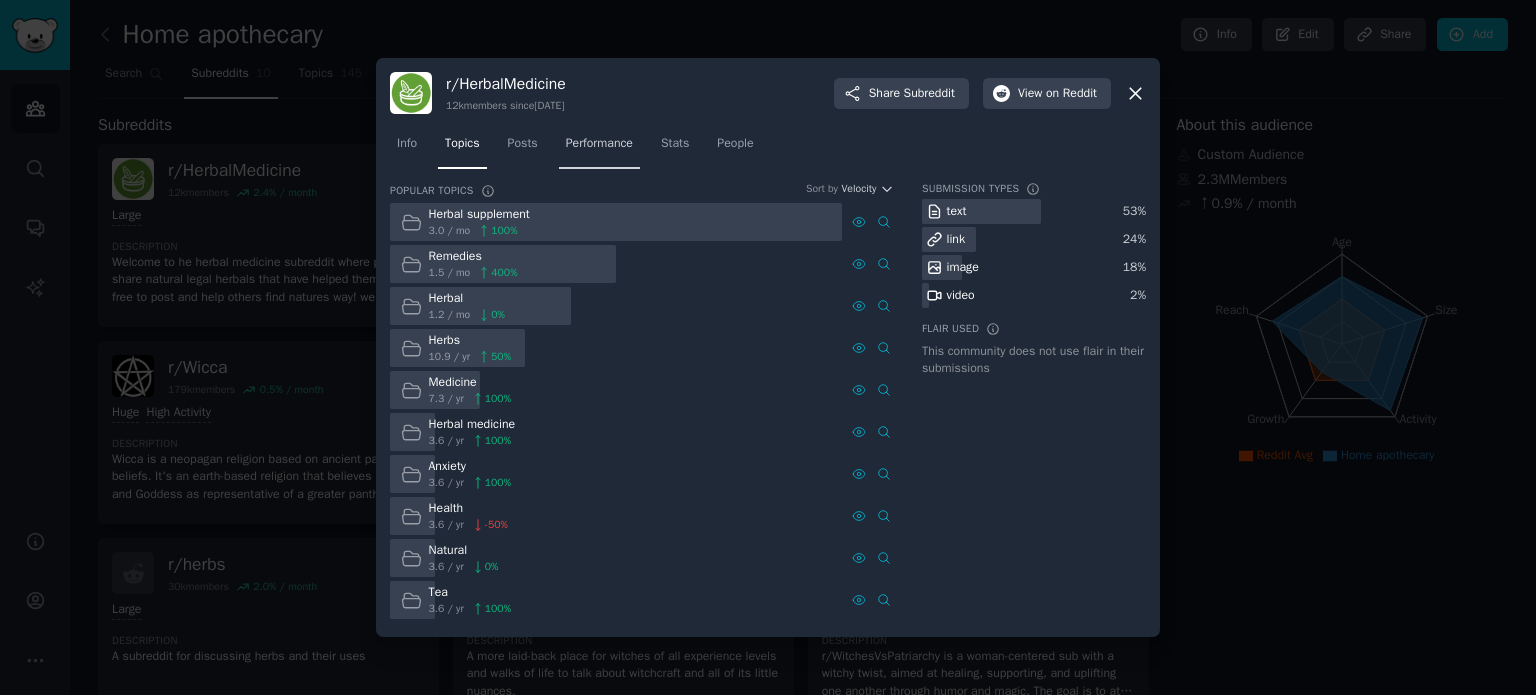 click on "Performance" at bounding box center (599, 148) 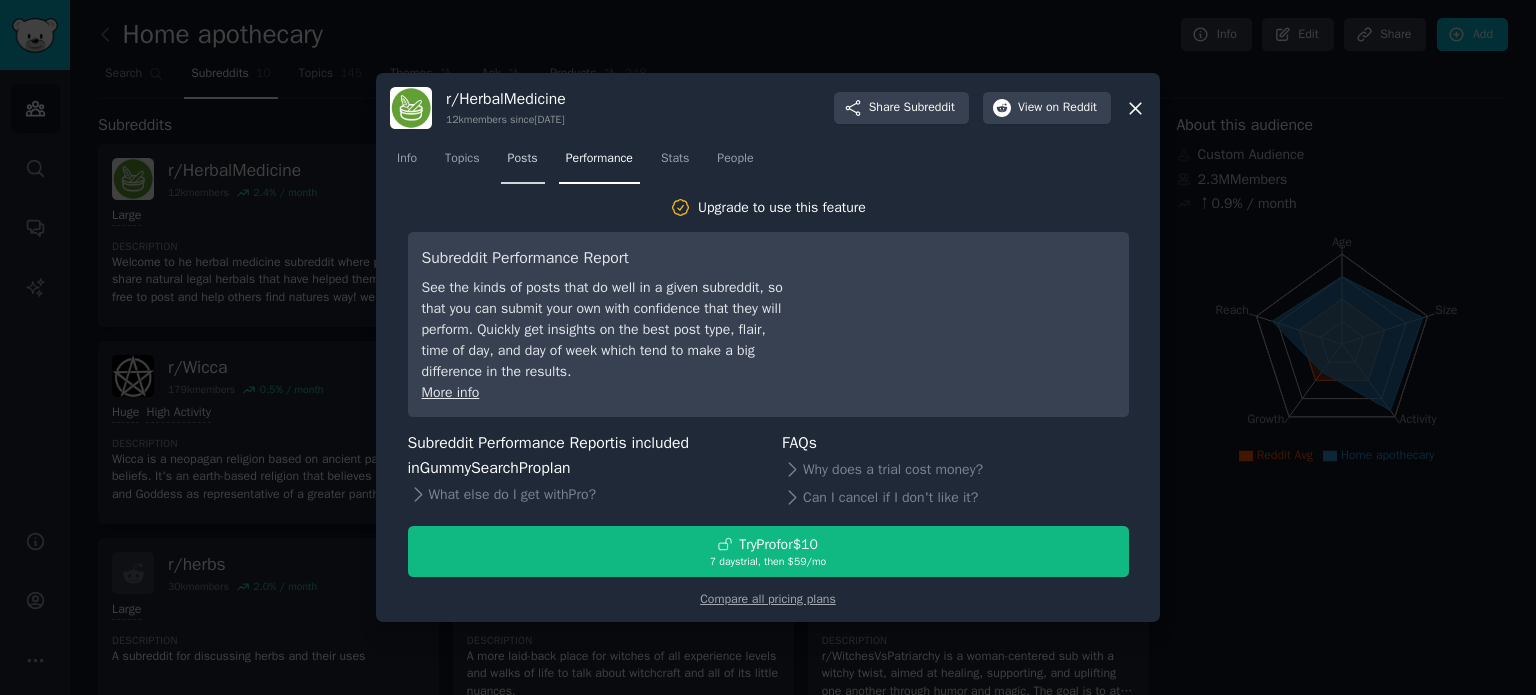 click on "Posts" at bounding box center (523, 159) 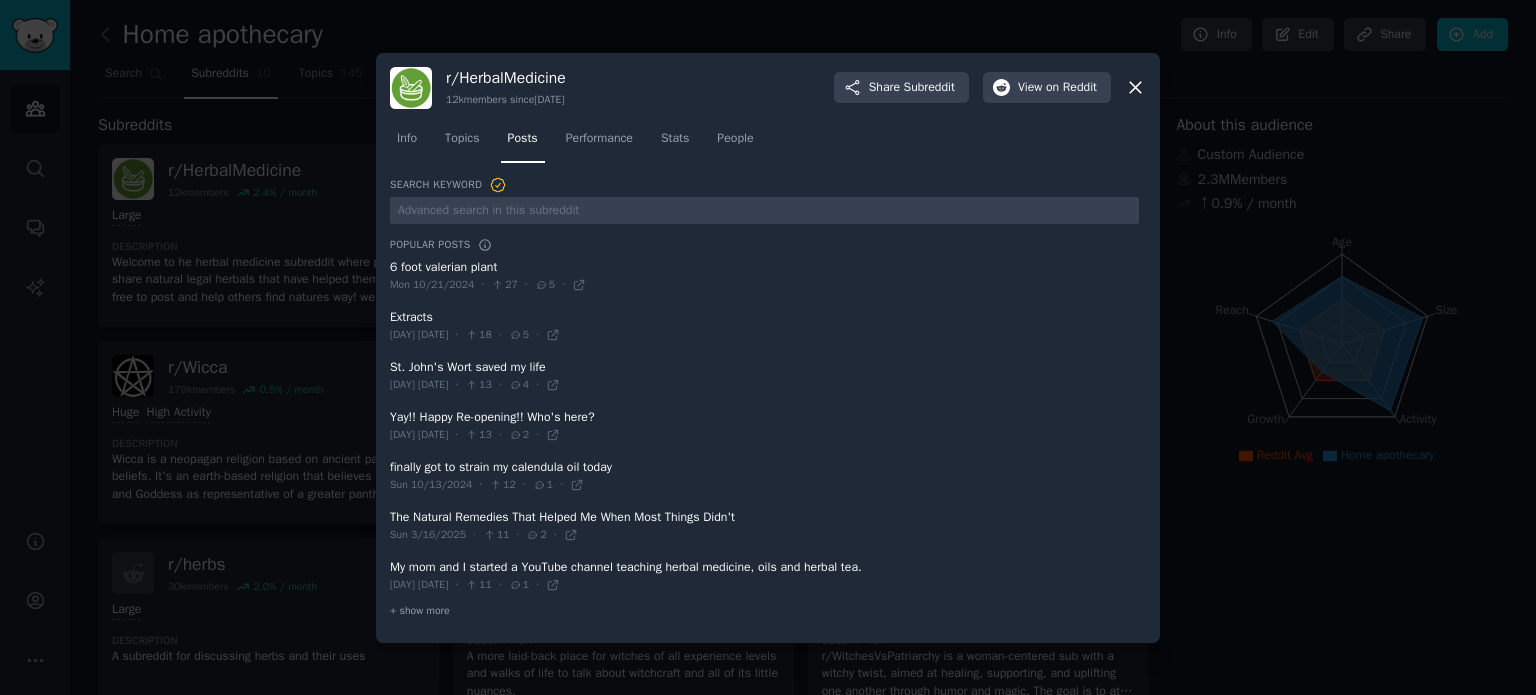 click 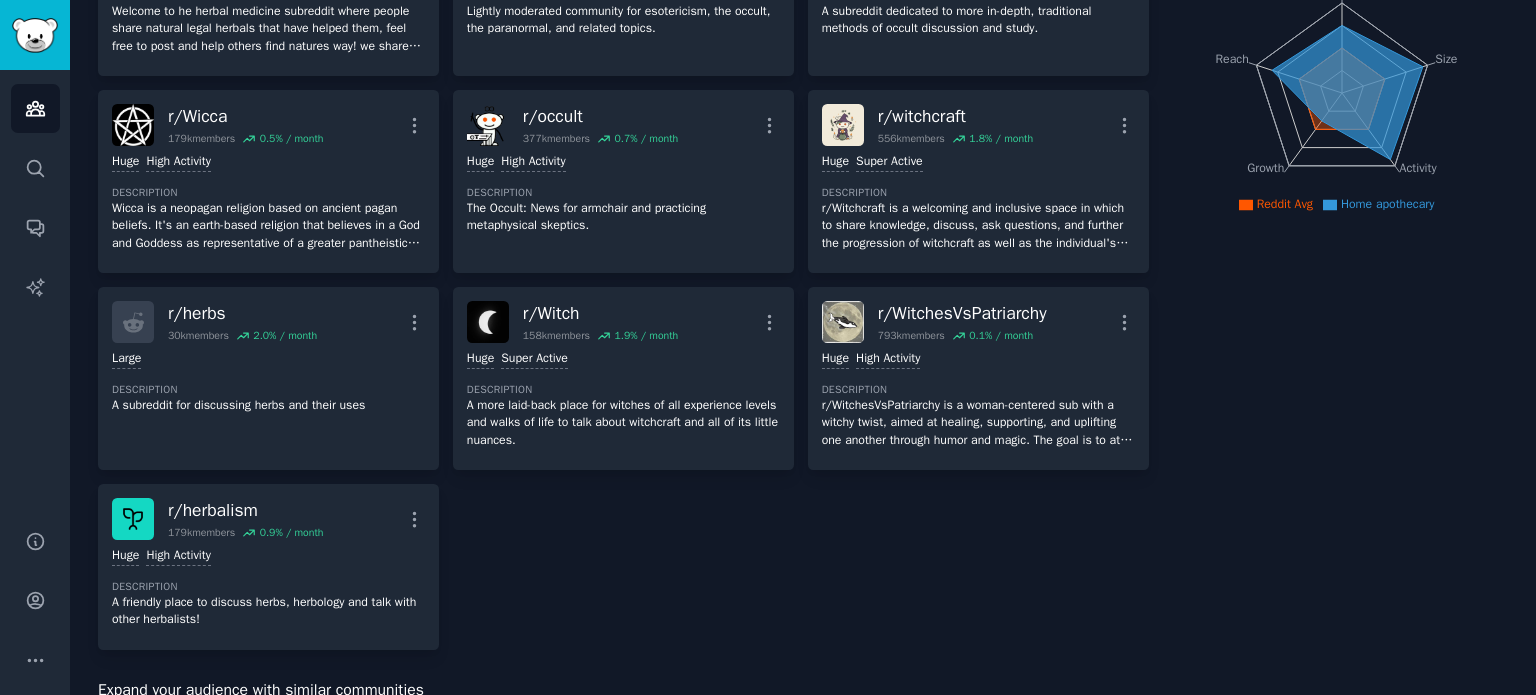 scroll, scrollTop: 300, scrollLeft: 0, axis: vertical 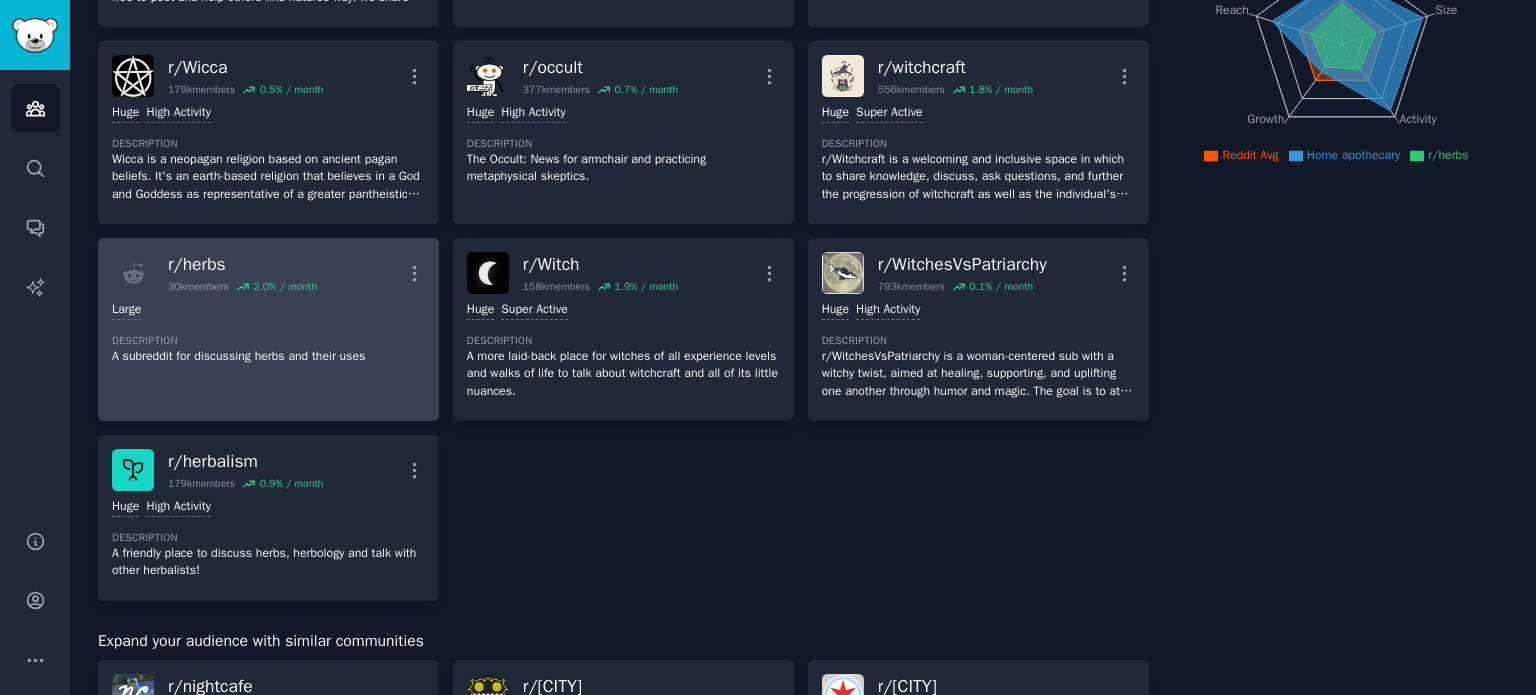 click on "r/ herbs" at bounding box center (242, 264) 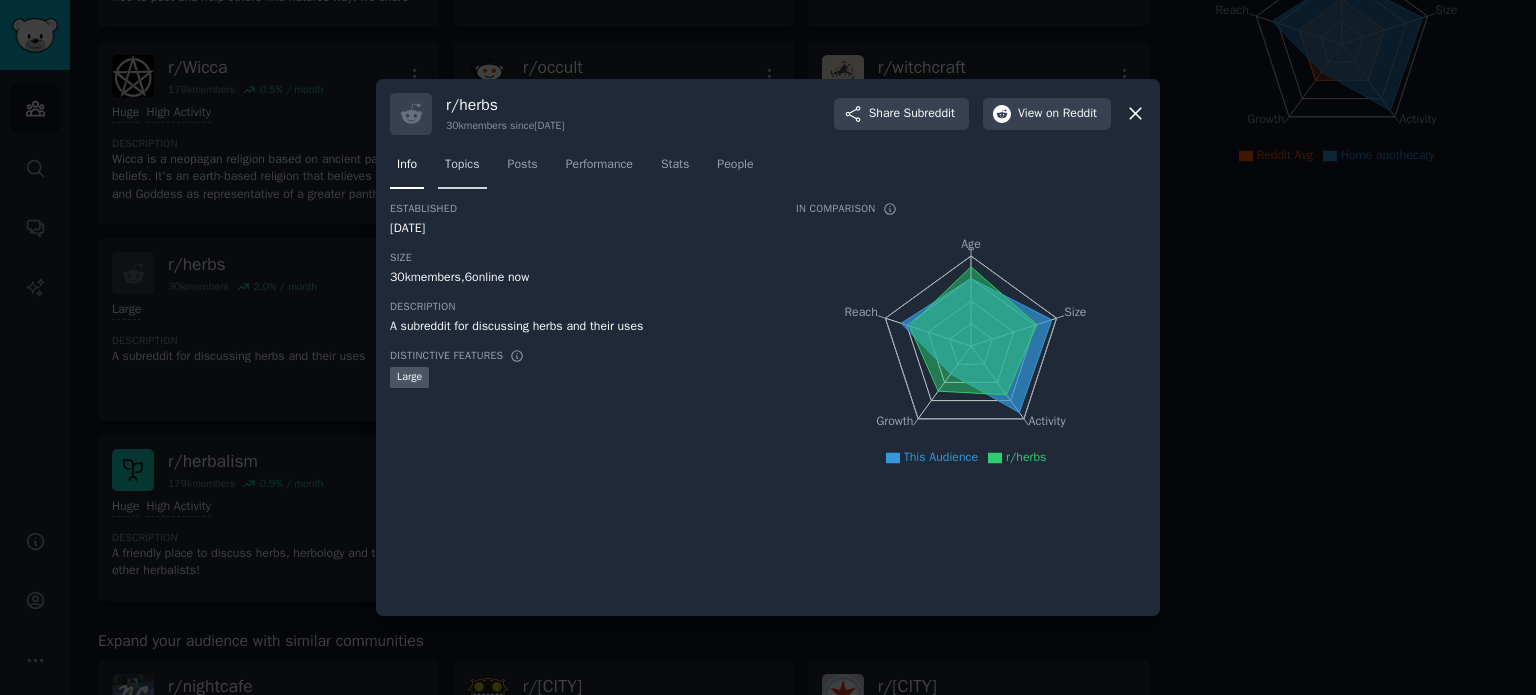 click on "Topics" at bounding box center [462, 165] 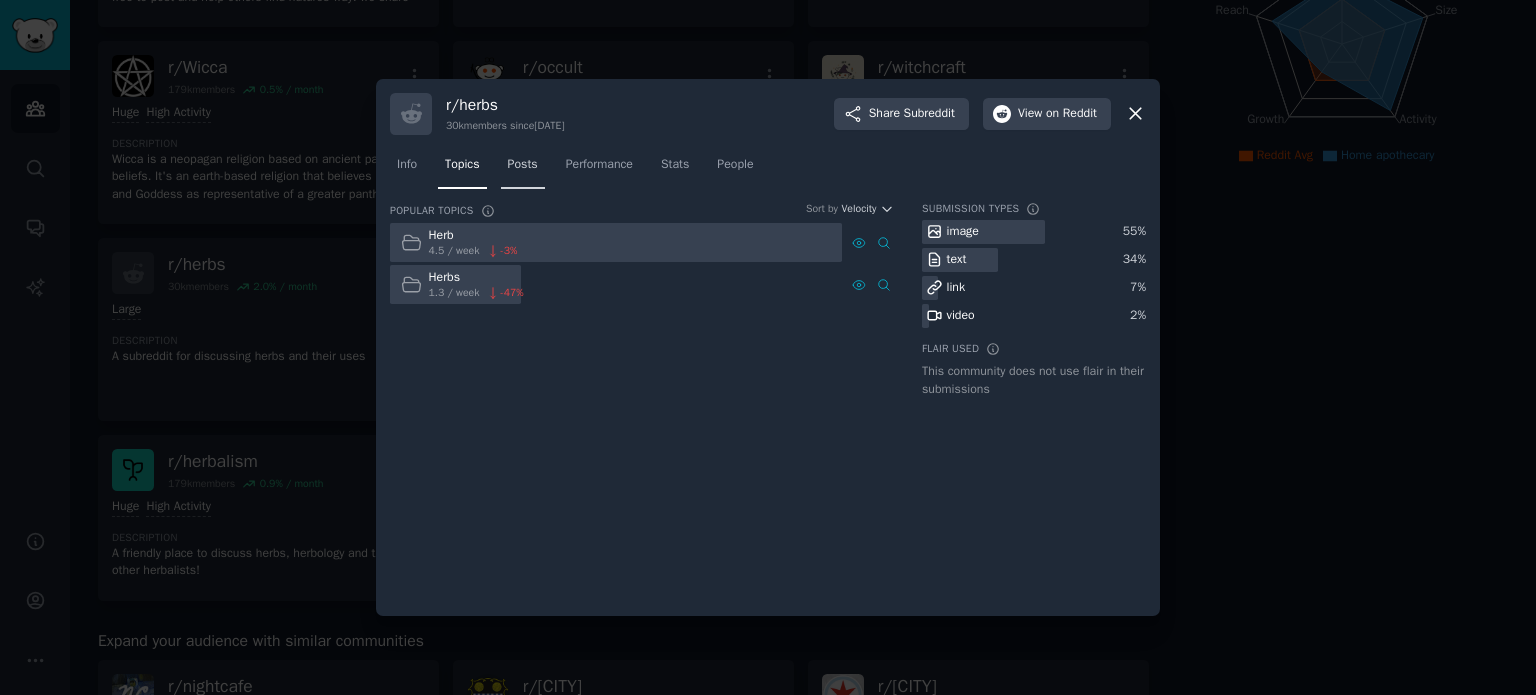 click on "Posts" at bounding box center (523, 165) 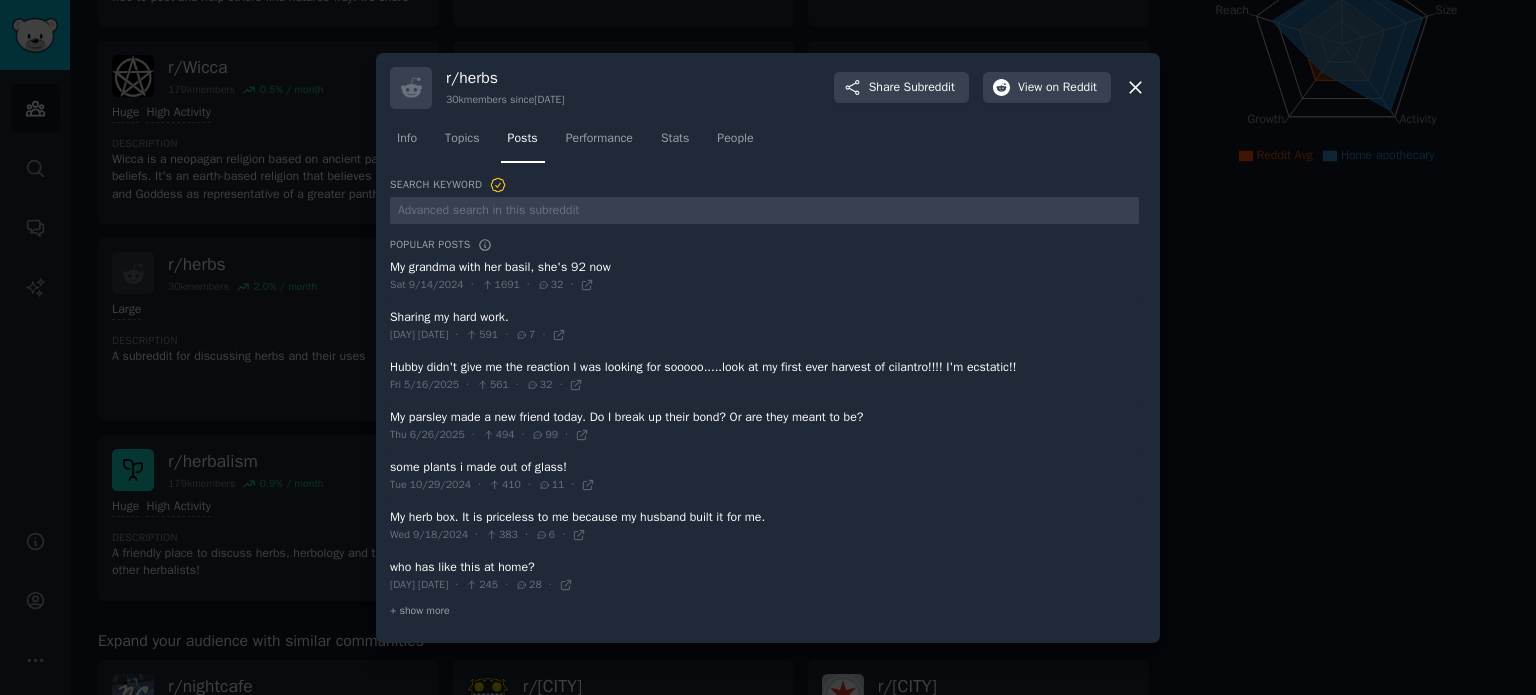 click 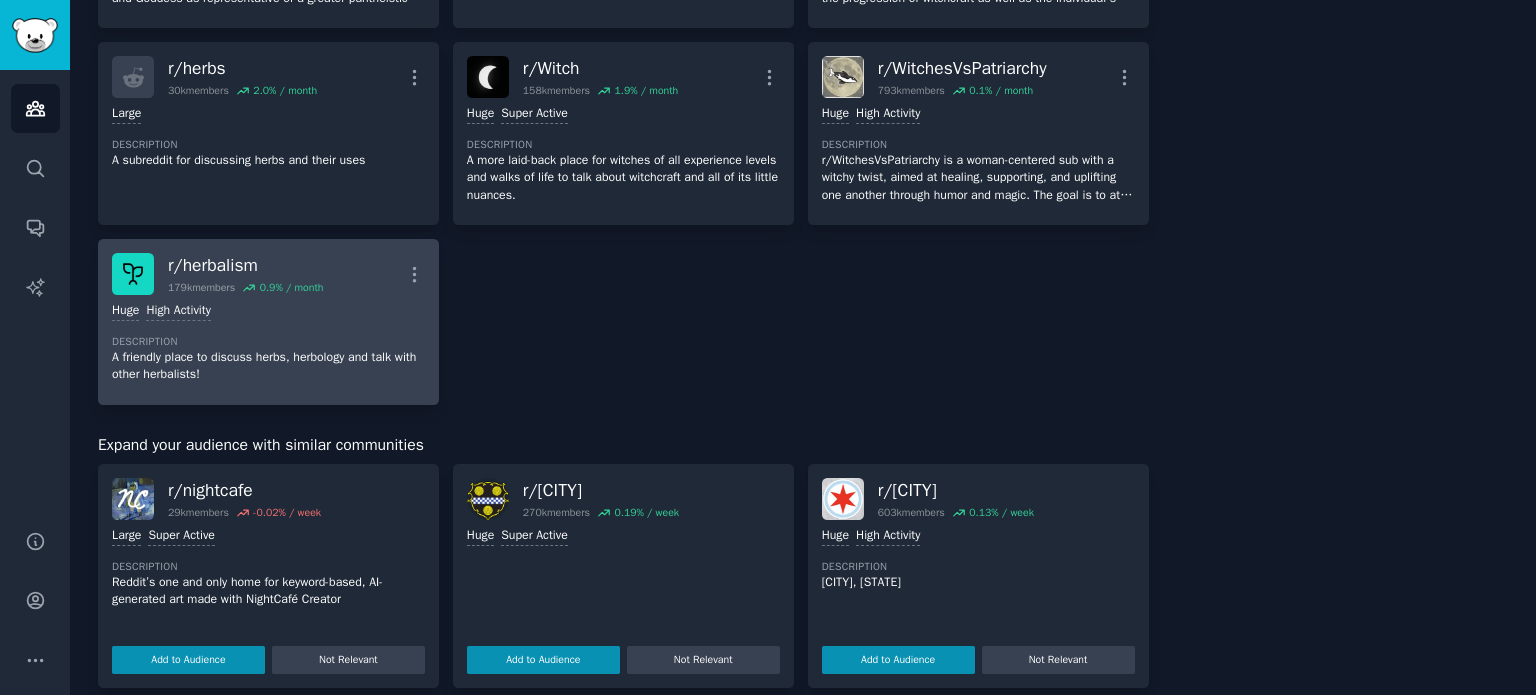 scroll, scrollTop: 500, scrollLeft: 0, axis: vertical 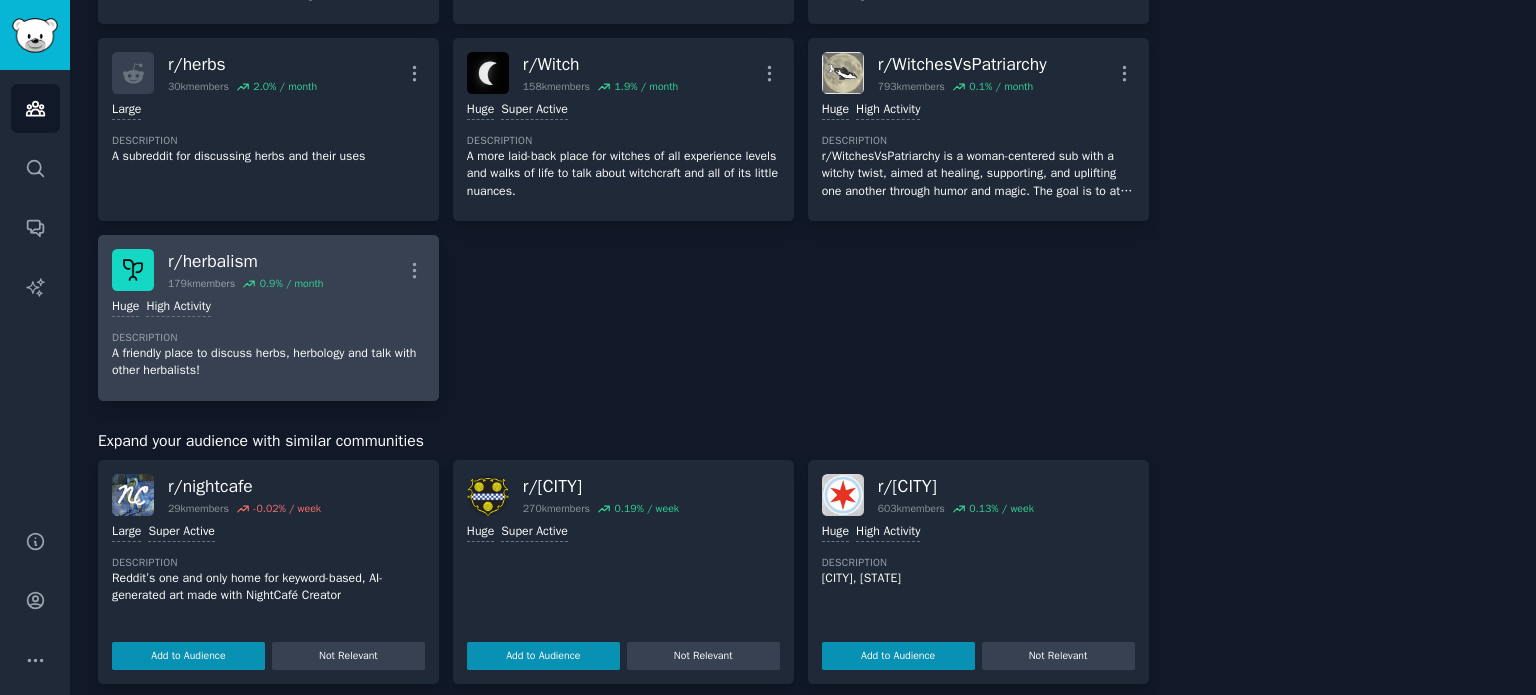 click on "r/ herbalism" at bounding box center (245, 261) 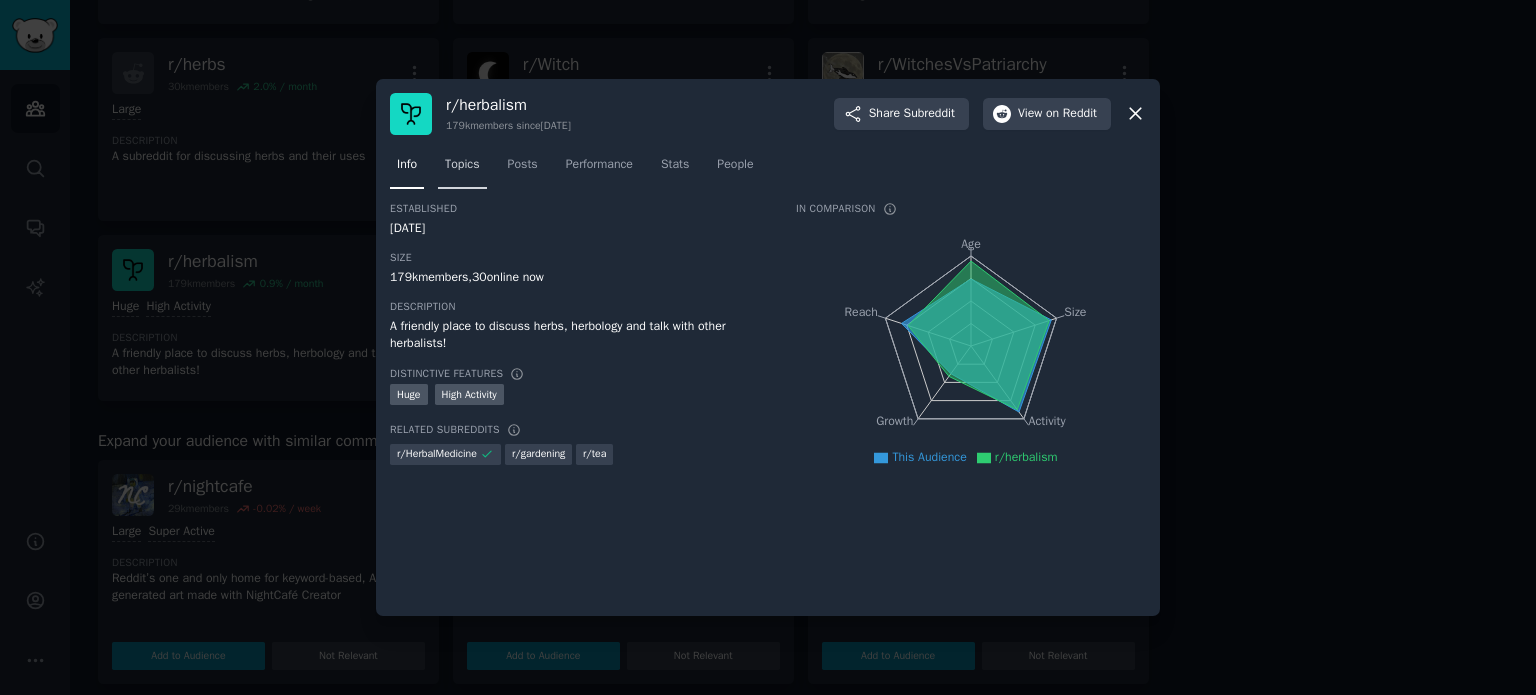click on "Topics" at bounding box center (462, 165) 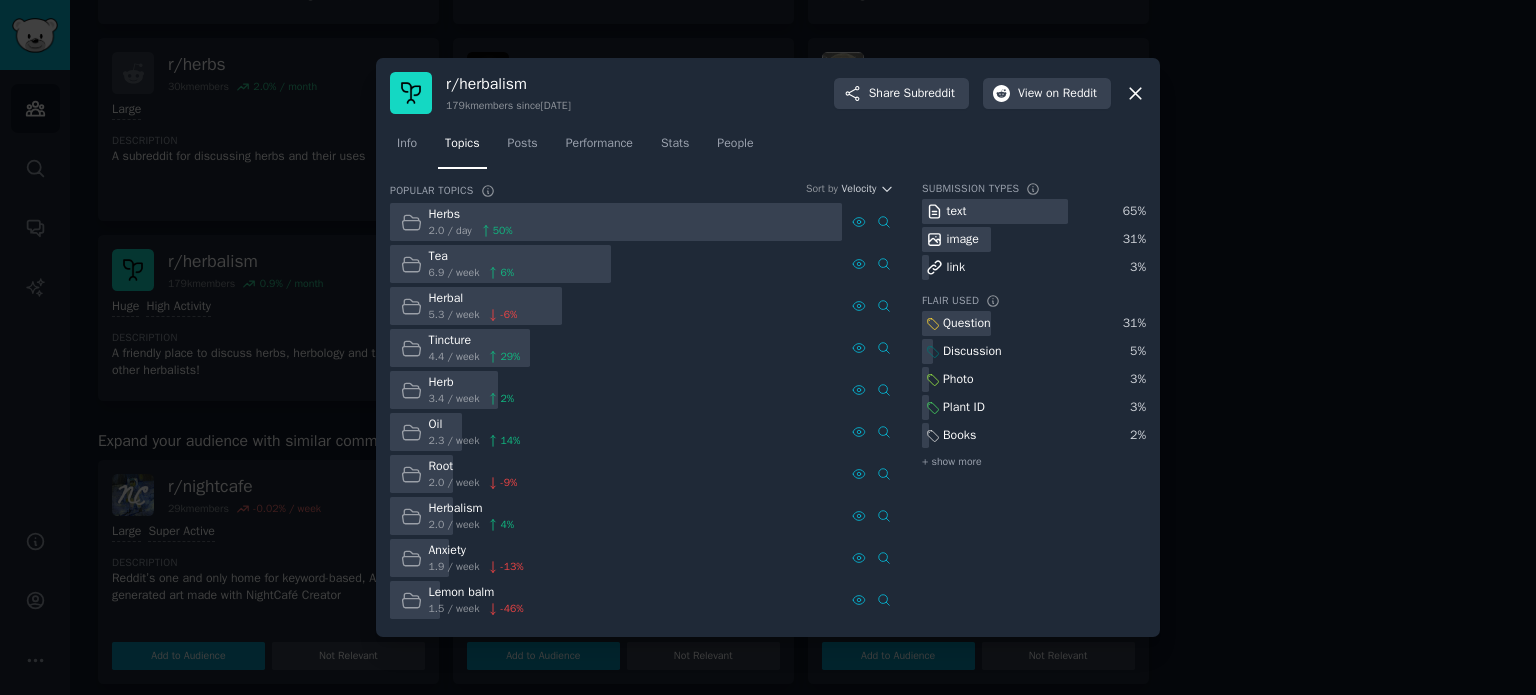click at bounding box center (616, 222) 